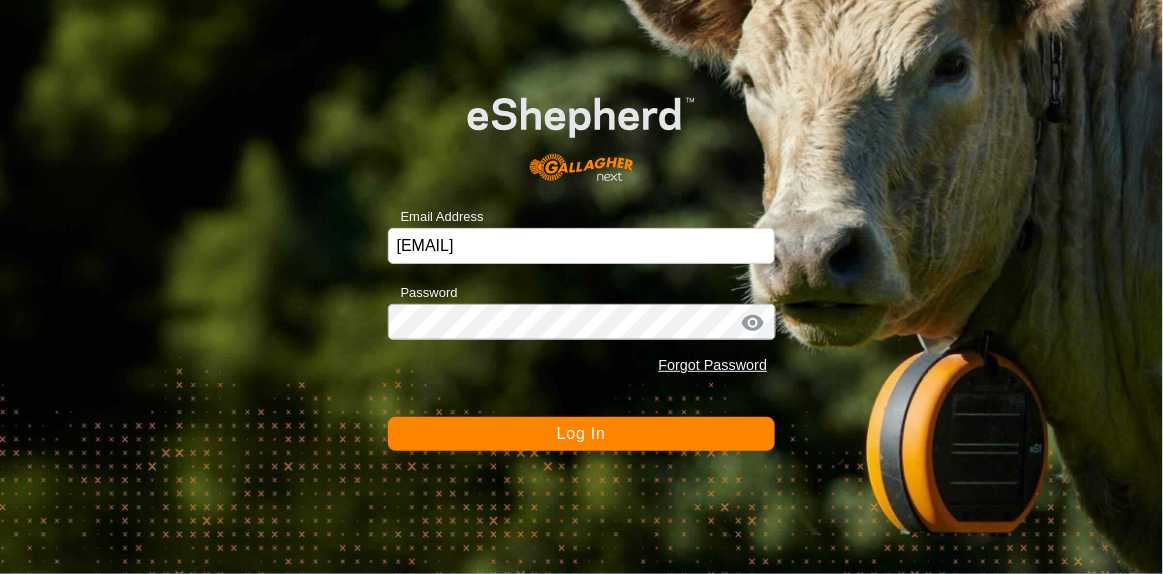 scroll, scrollTop: 0, scrollLeft: 0, axis: both 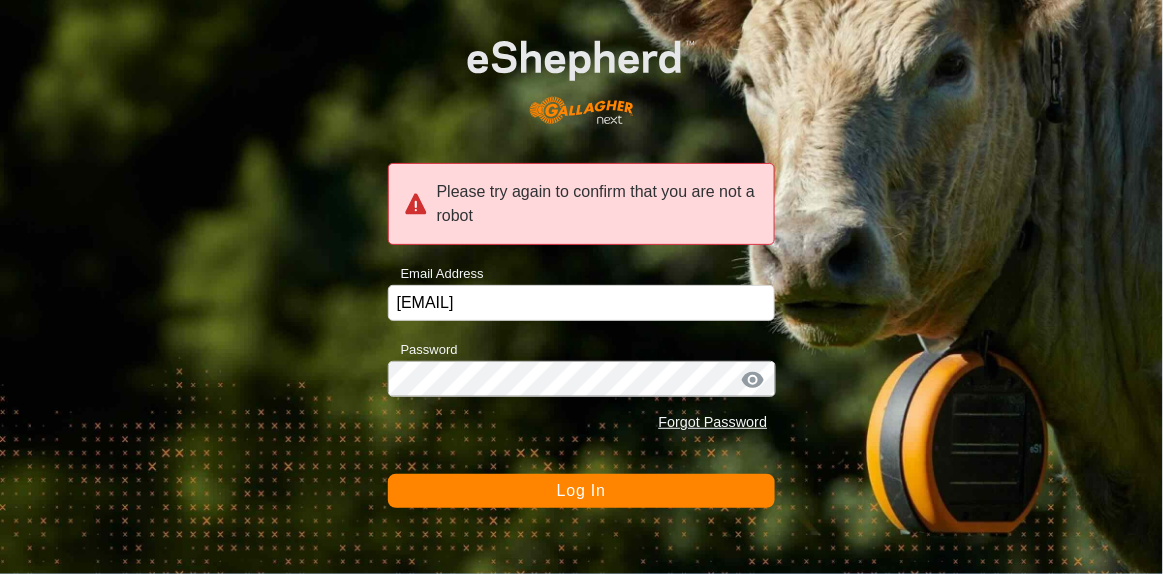 click on "Log In" 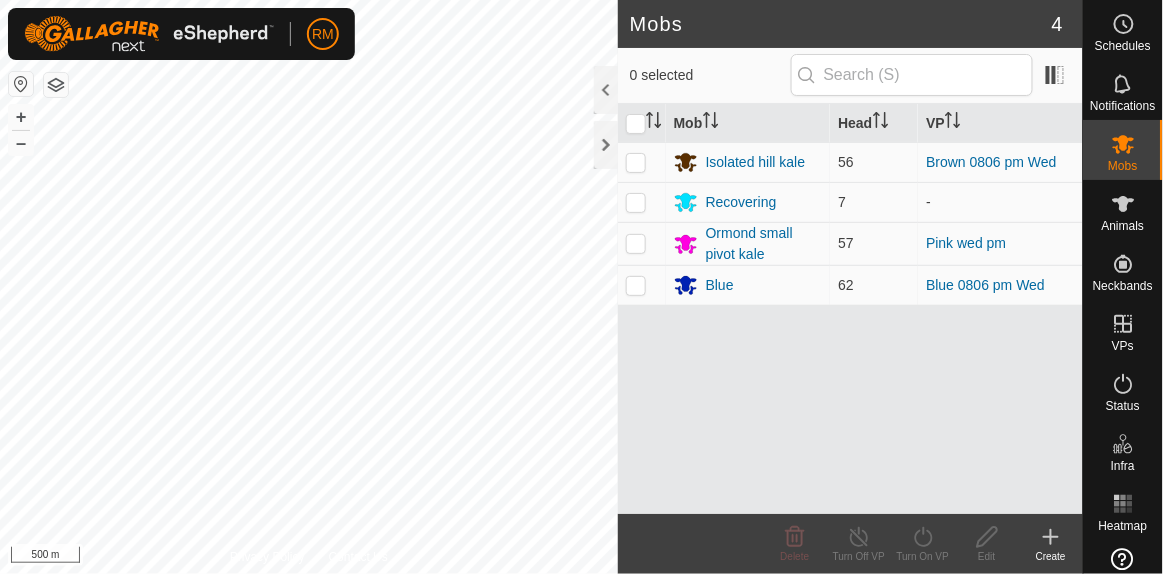 scroll, scrollTop: 0, scrollLeft: 0, axis: both 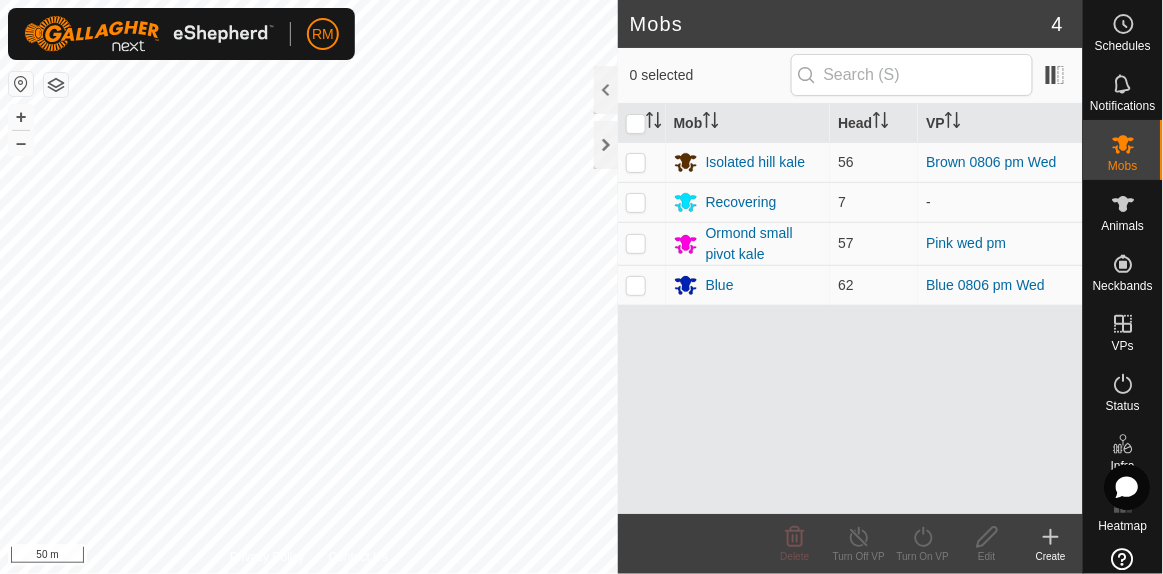click on "Mobs 4  0 selected   Mob   Head   VP  Isolated hill kale 56 Brown 0806 pm Wed Recovering 7  -  Ormond small pivot kale 57 Pink wed pm Blue 62 Blue 0806 pm Wed Delete  Turn Off VP   Turn On VP   Edit   Create  Privacy Policy Contact Us + – ⇧ i 50 m" 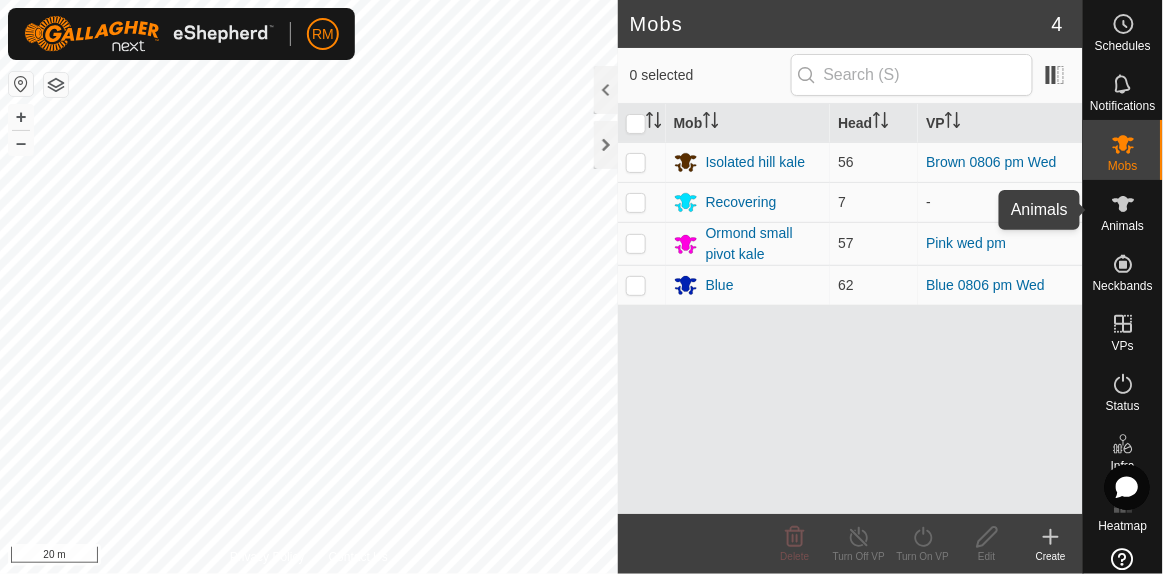 click 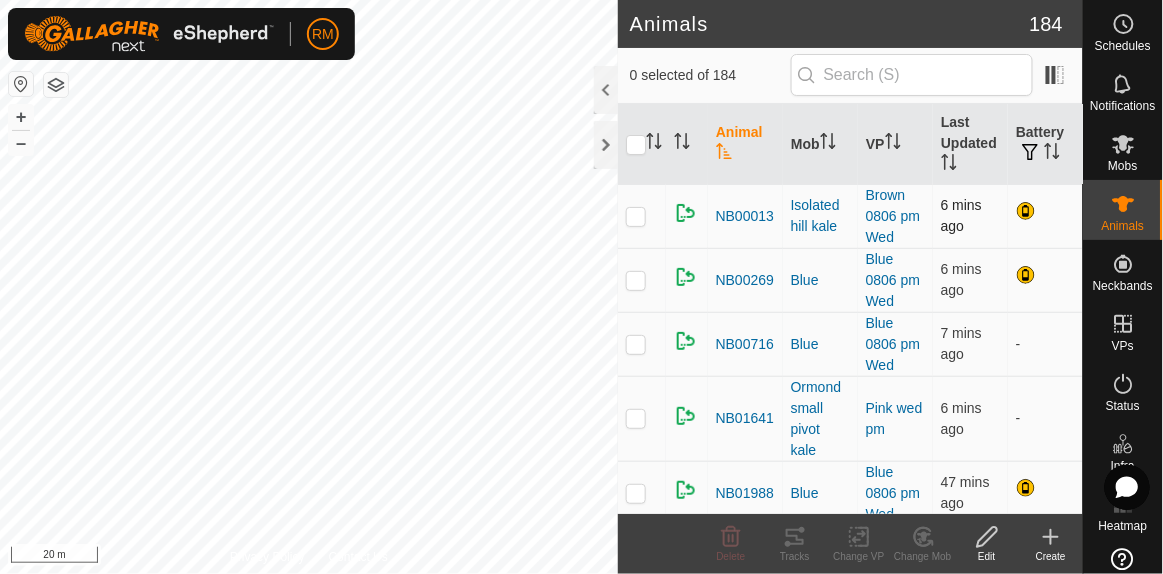 click at bounding box center (636, 216) 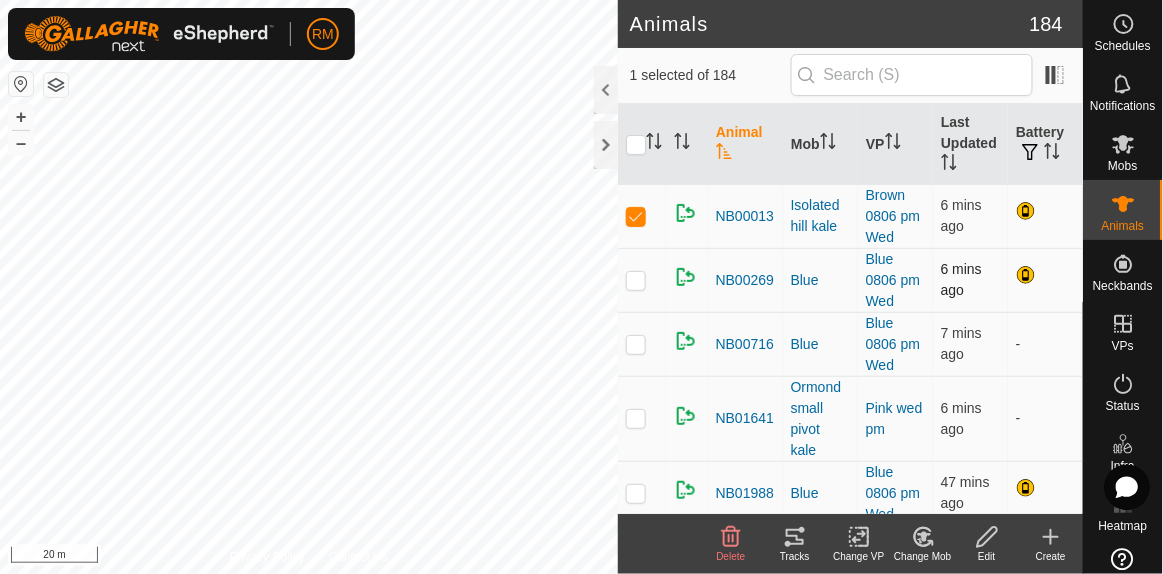 click at bounding box center (636, 280) 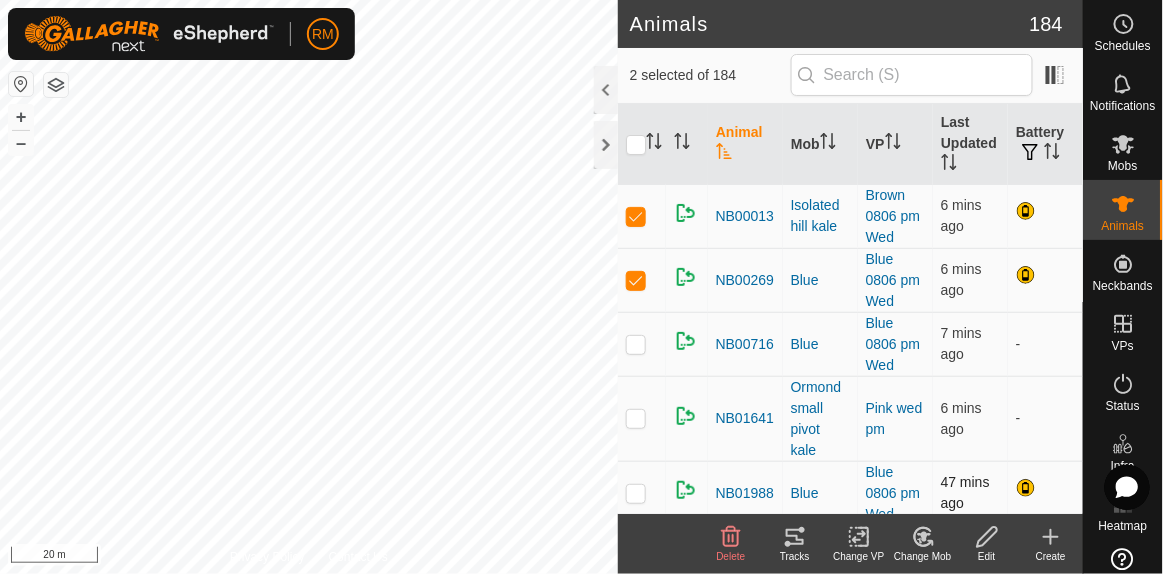 click at bounding box center (636, 493) 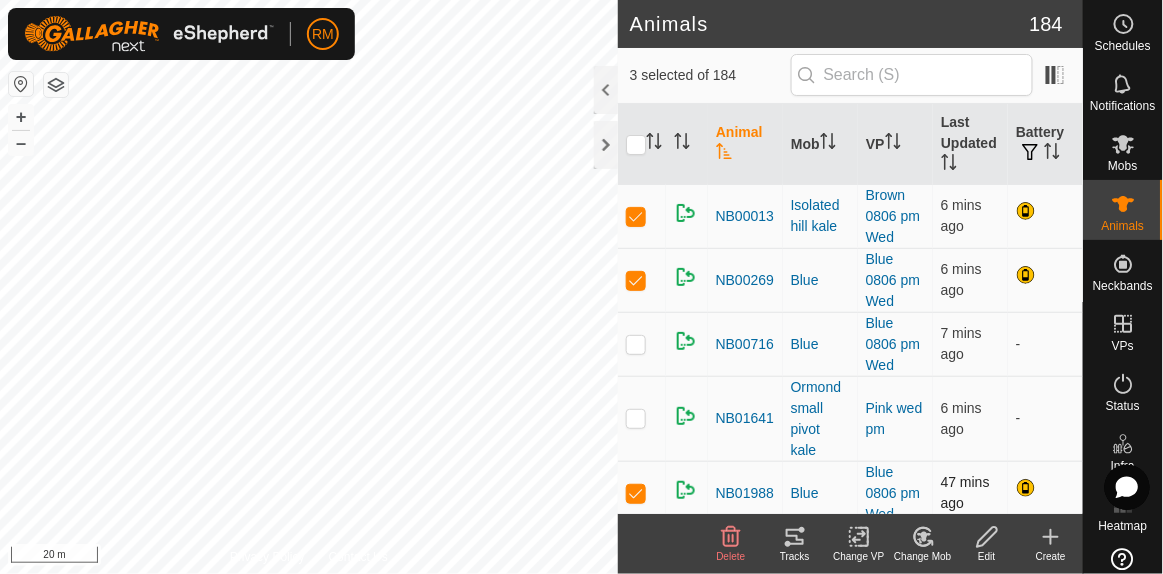 click at bounding box center [636, 493] 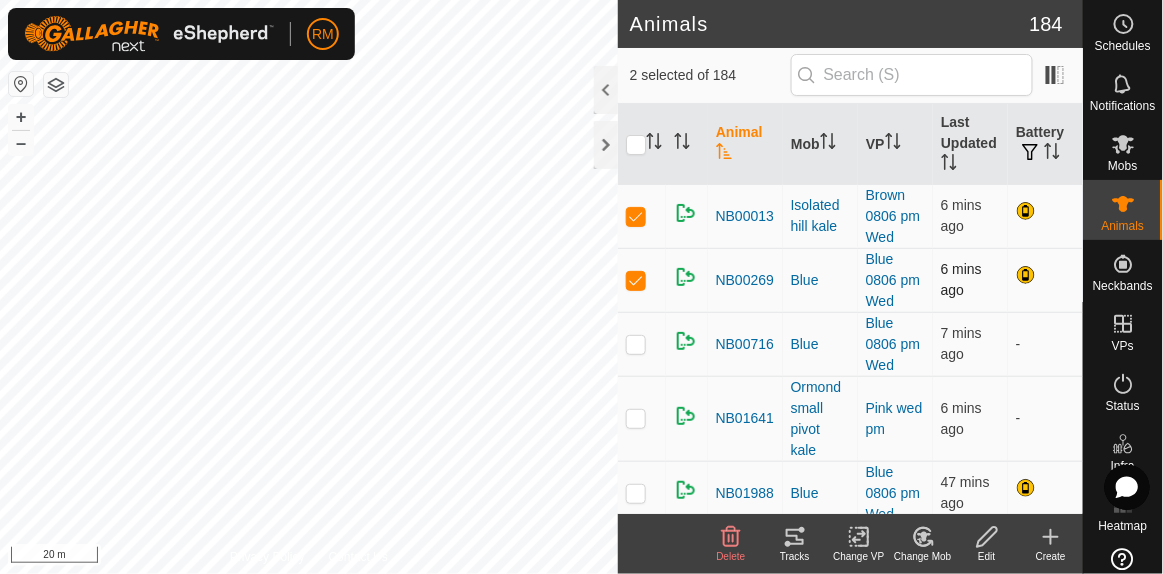 click at bounding box center [636, 280] 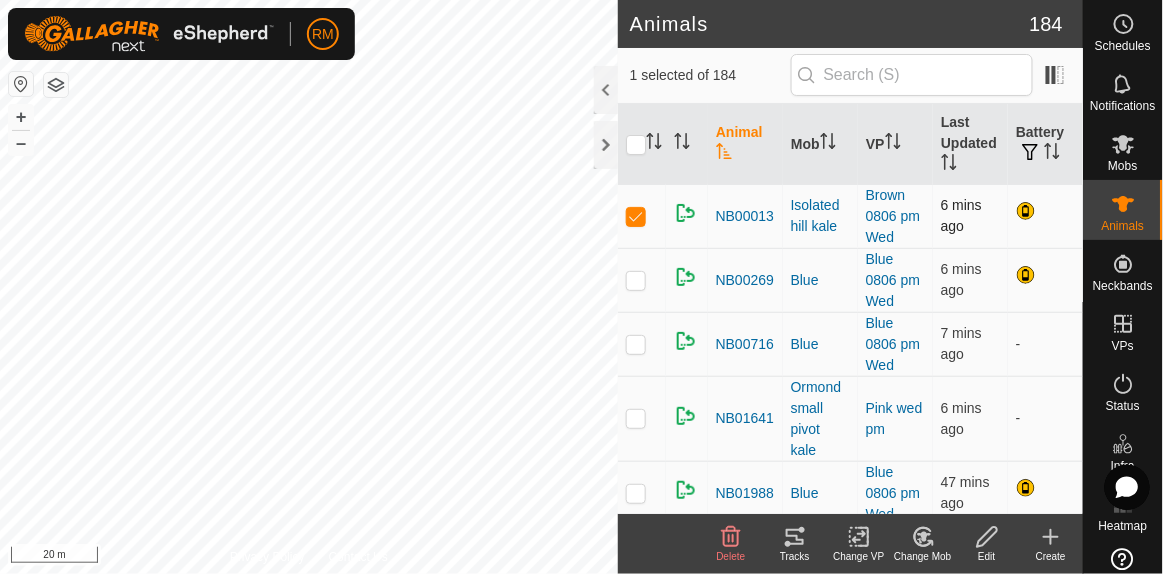 click at bounding box center (636, 216) 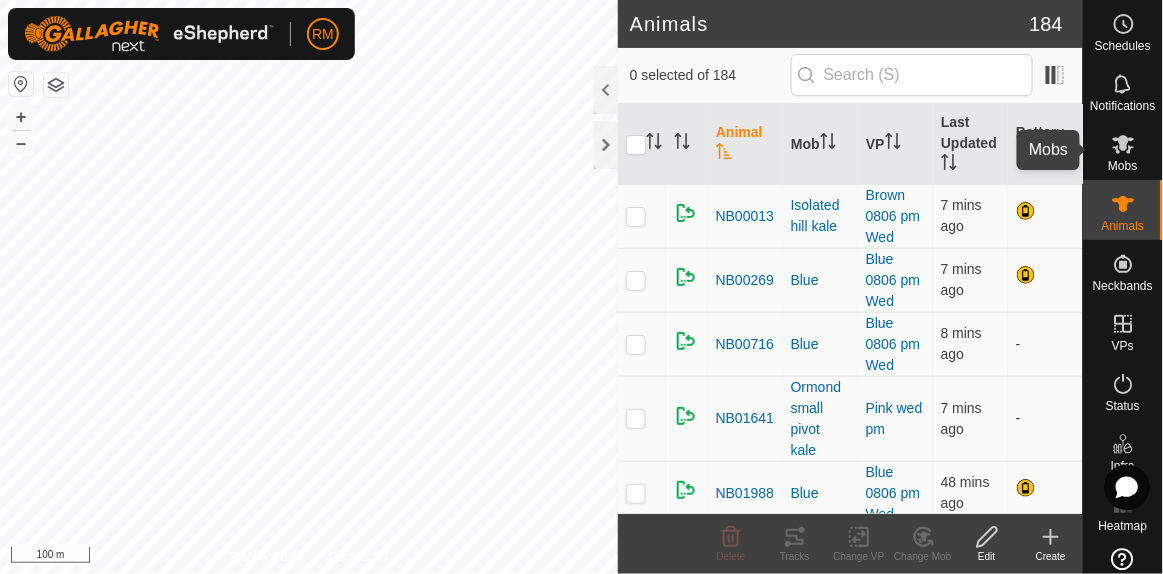 click 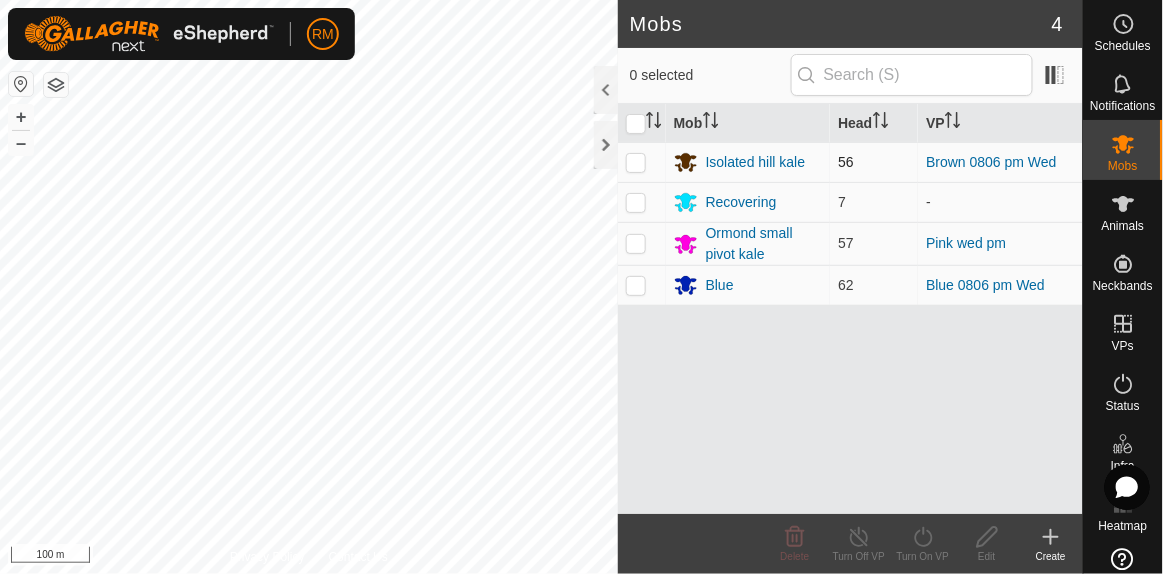 click at bounding box center (642, 162) 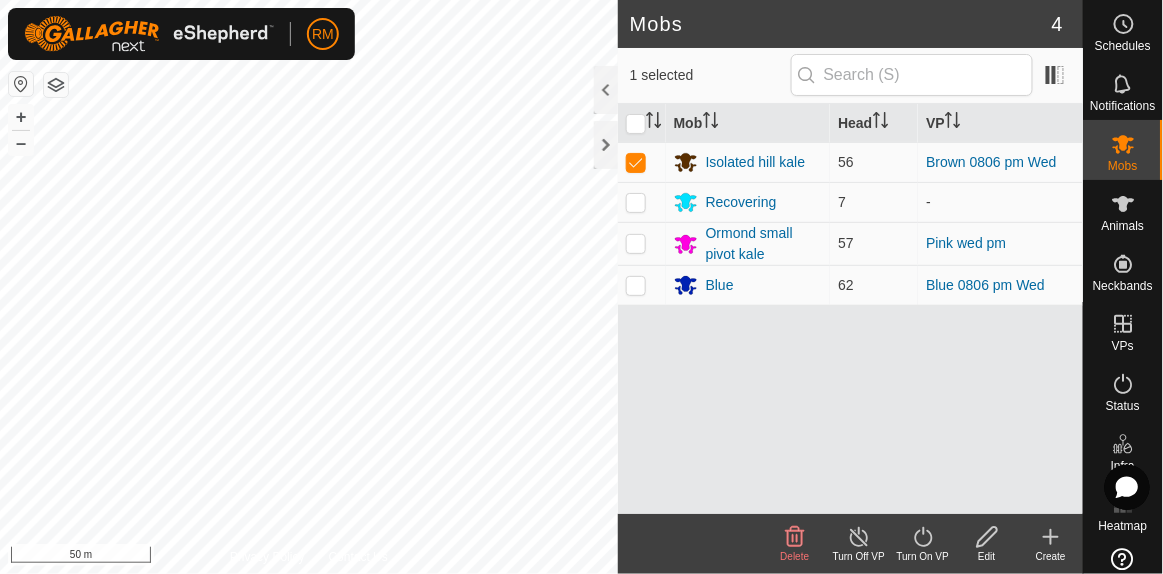 click 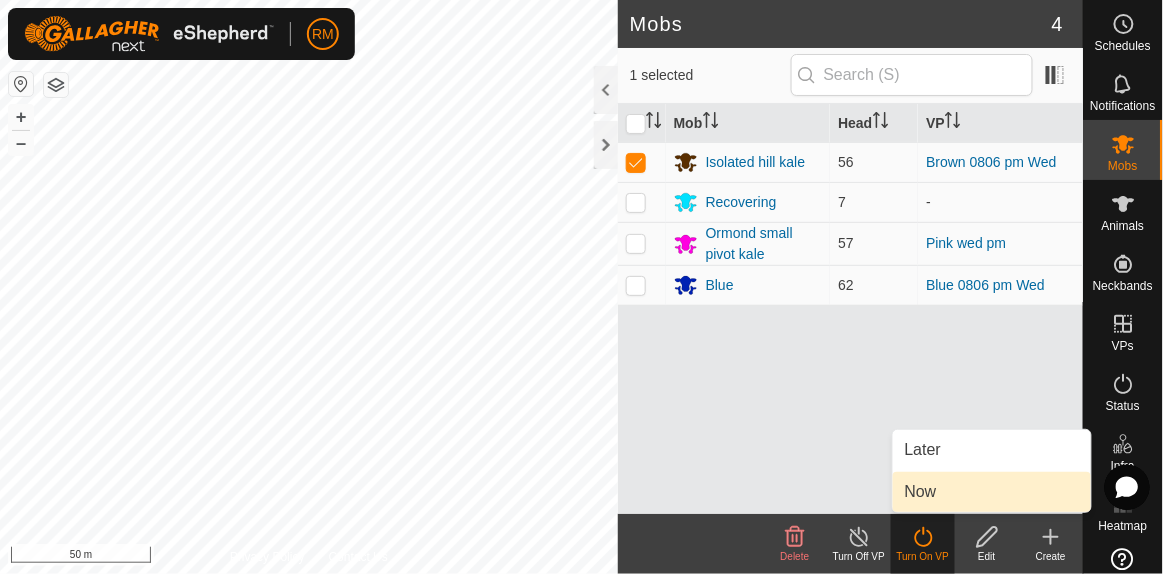 click on "Now" at bounding box center [992, 492] 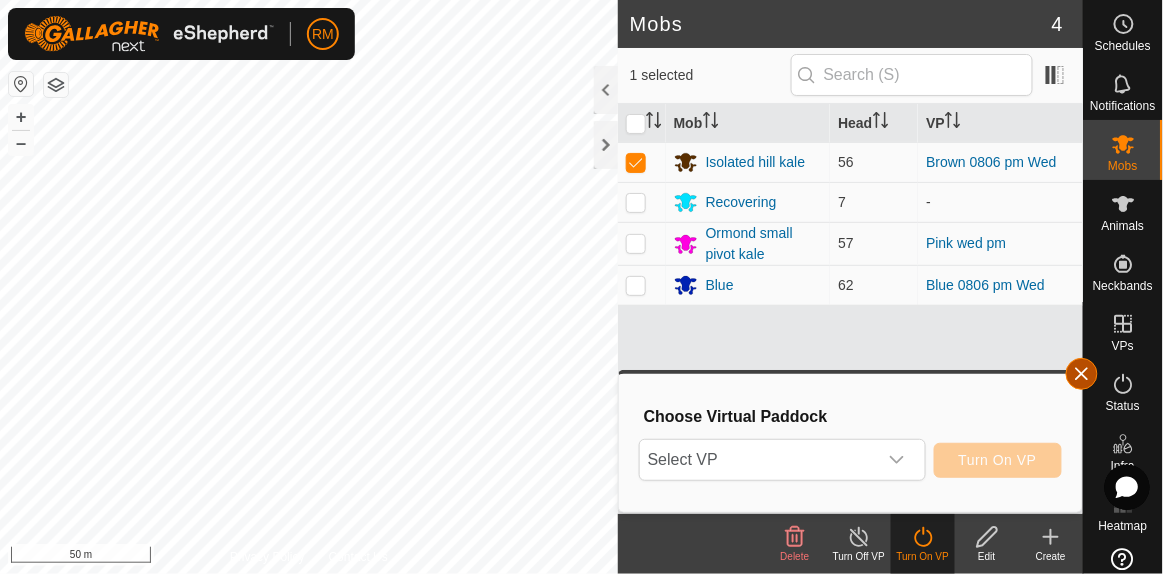 click at bounding box center [1082, 374] 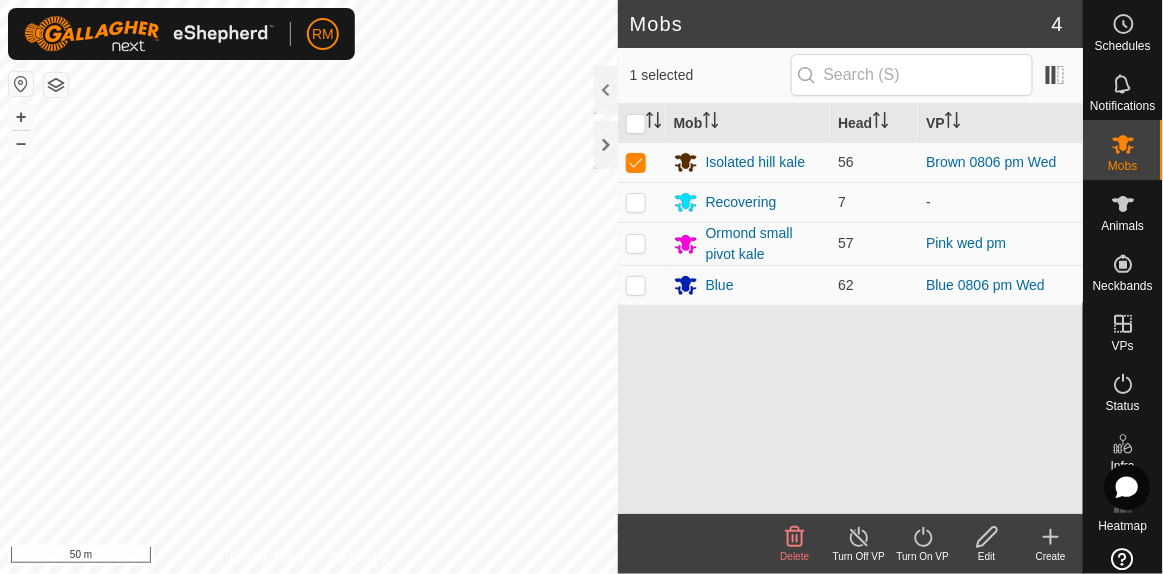 click 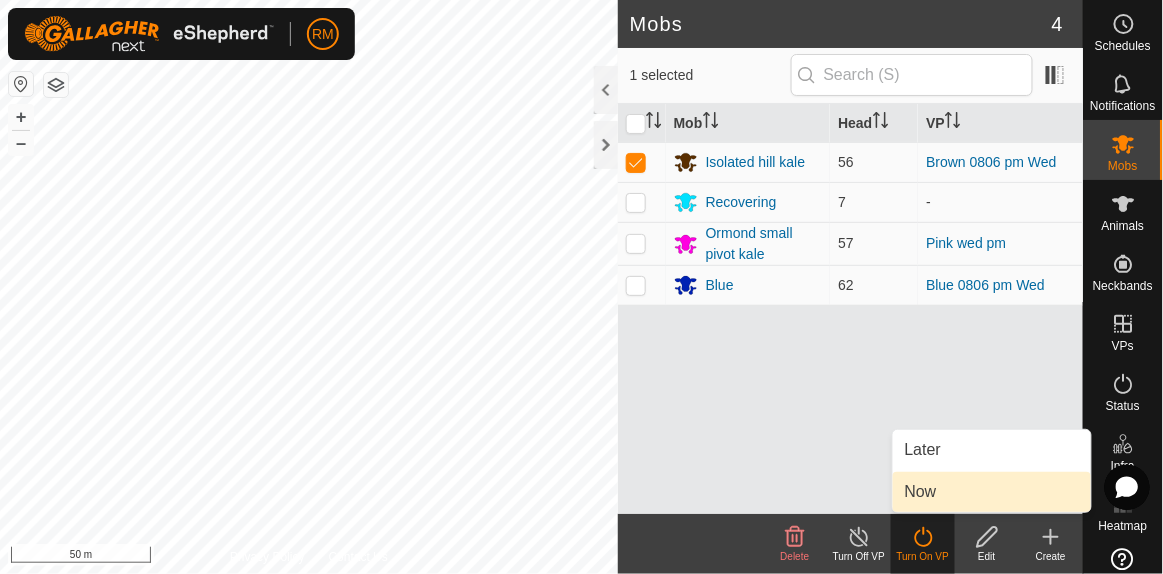 click on "Now" at bounding box center [992, 492] 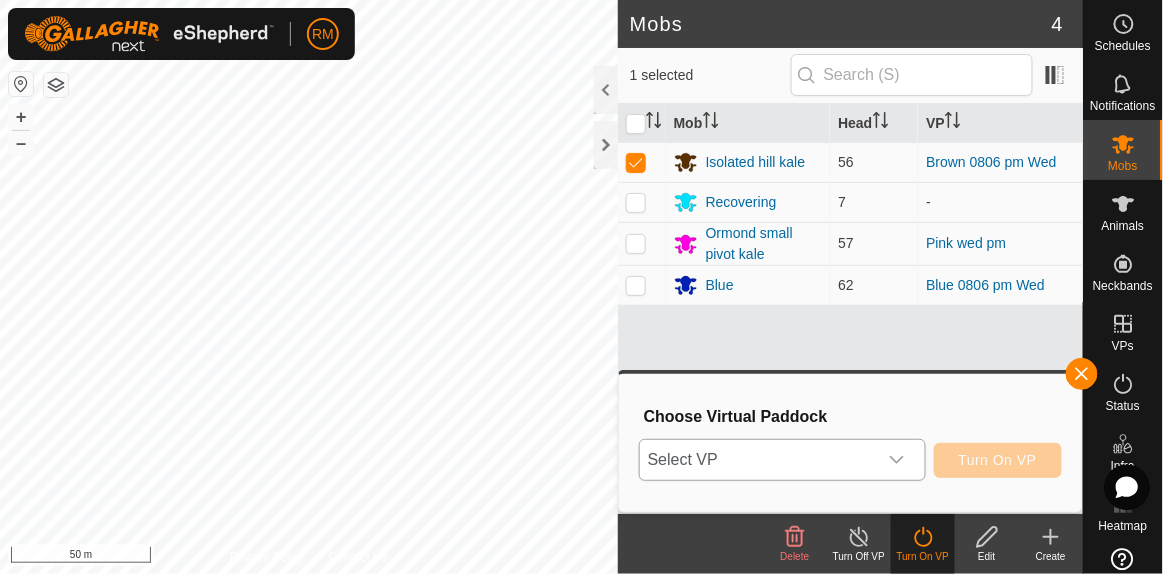 click 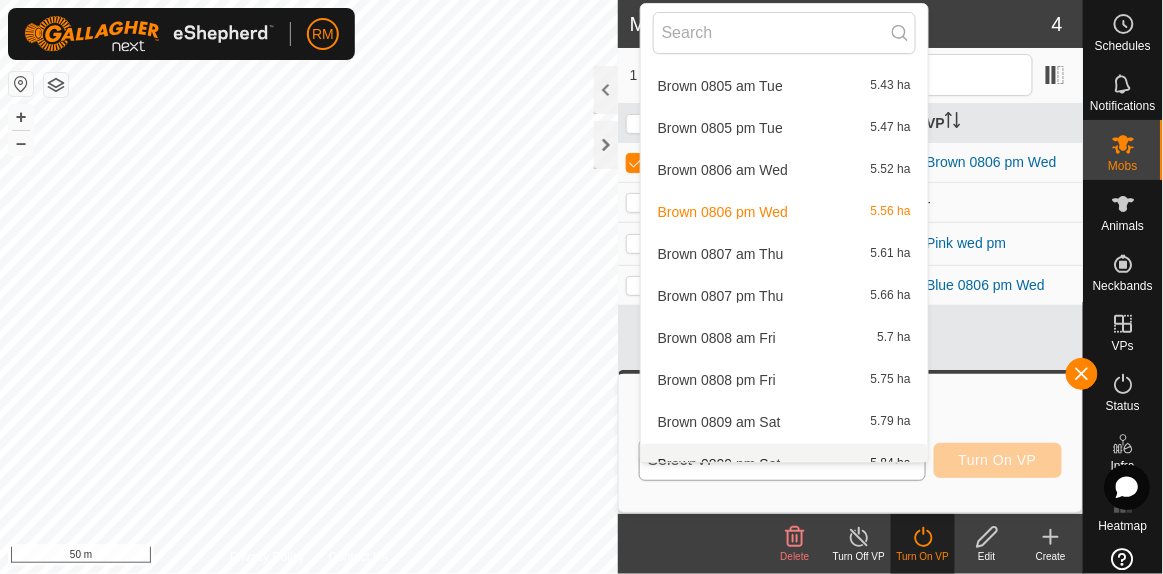 scroll, scrollTop: 454, scrollLeft: 0, axis: vertical 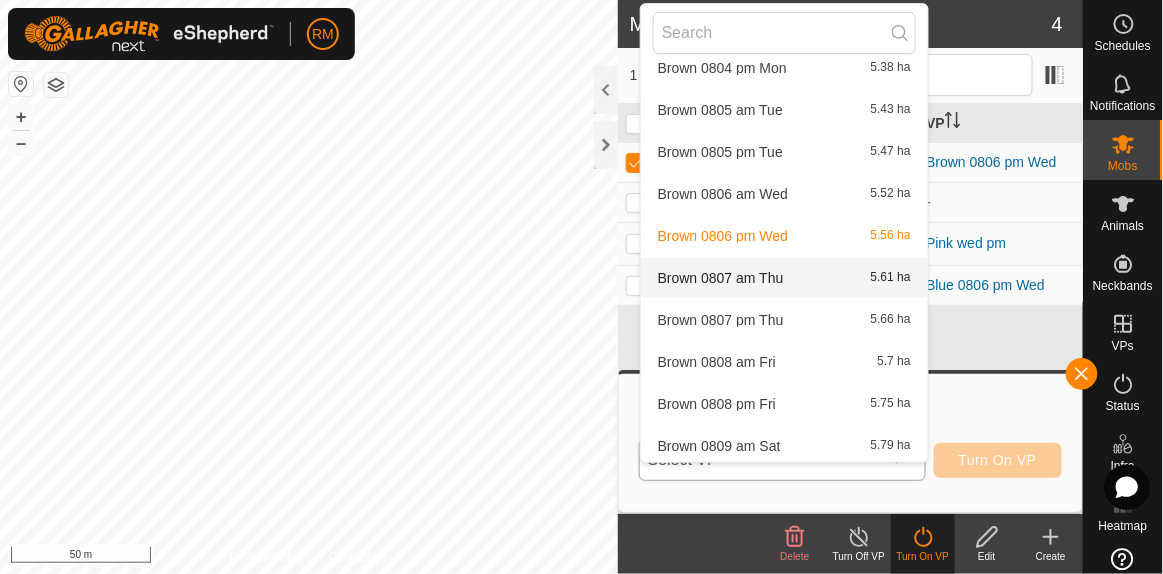 click on "Brown 0807 am Thu  5.61 ha" at bounding box center [784, 278] 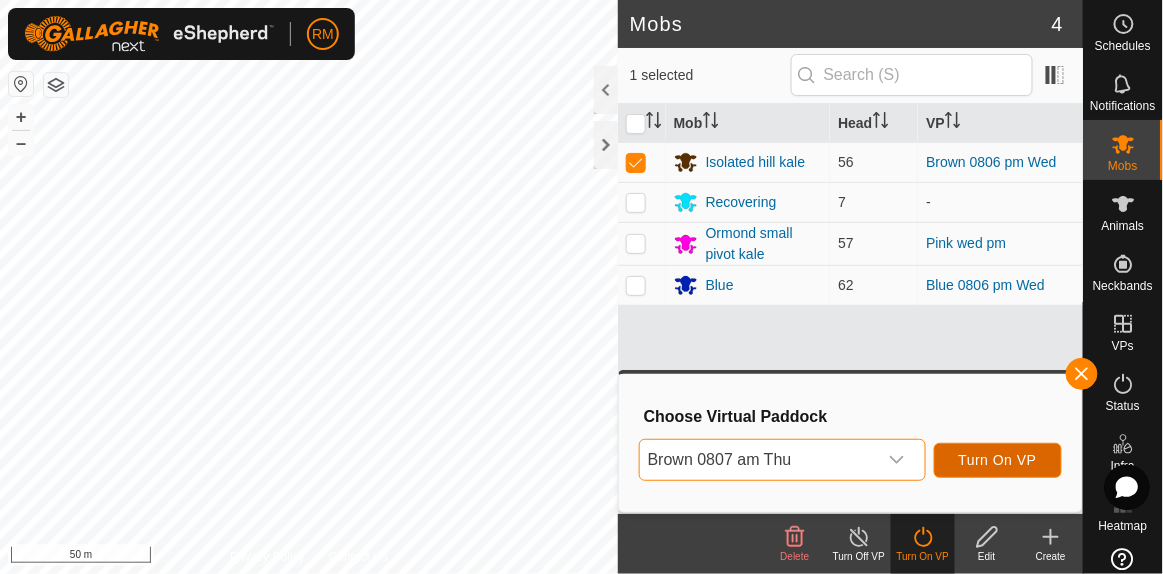 click on "Turn On VP" at bounding box center [998, 460] 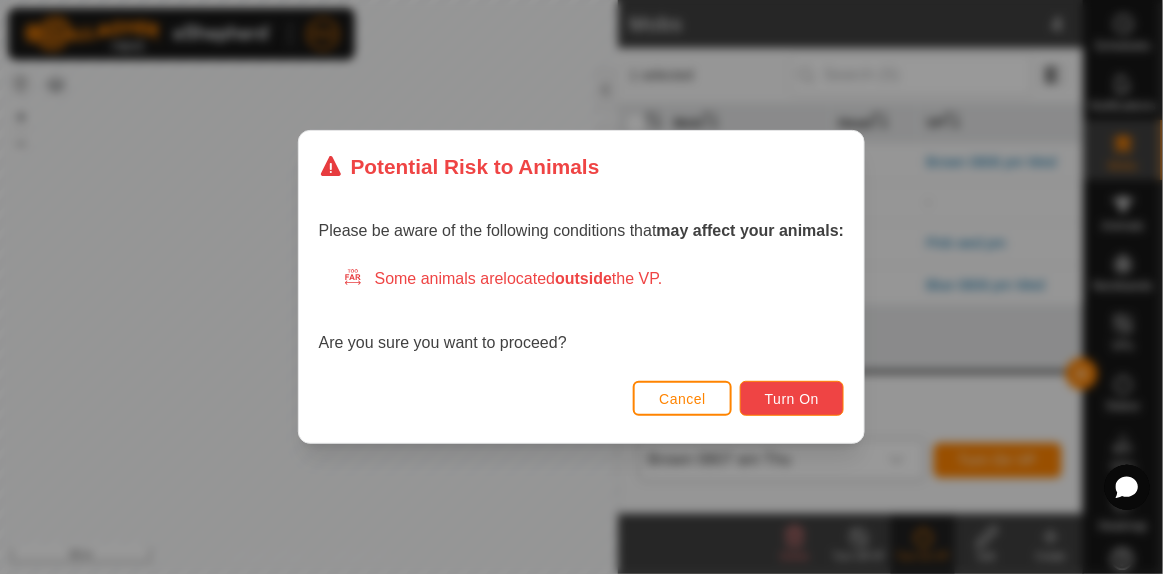 click on "Turn On" at bounding box center (792, 399) 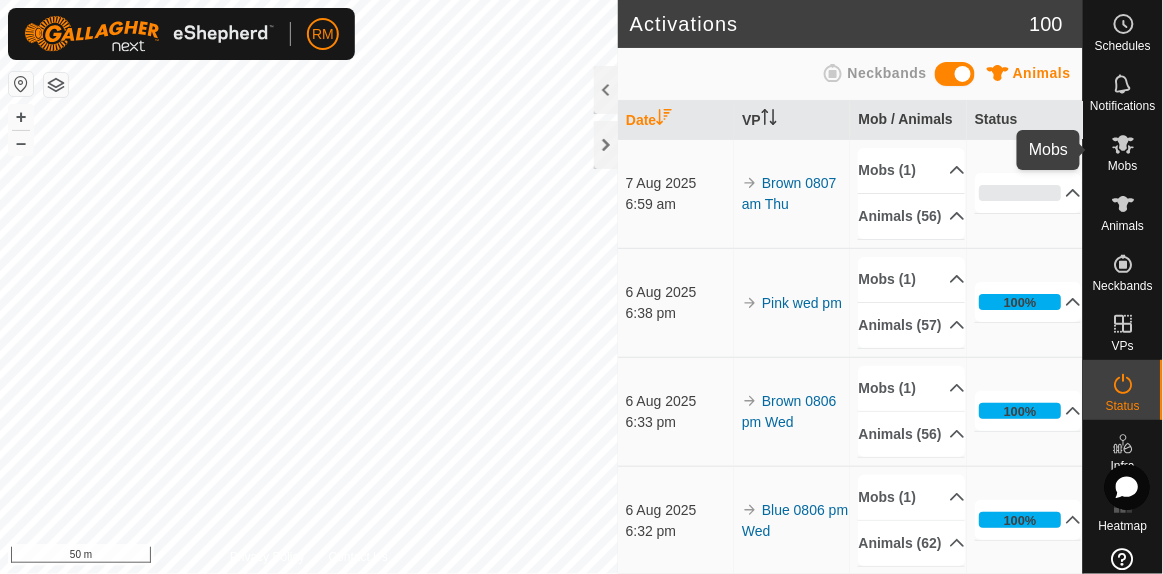 click 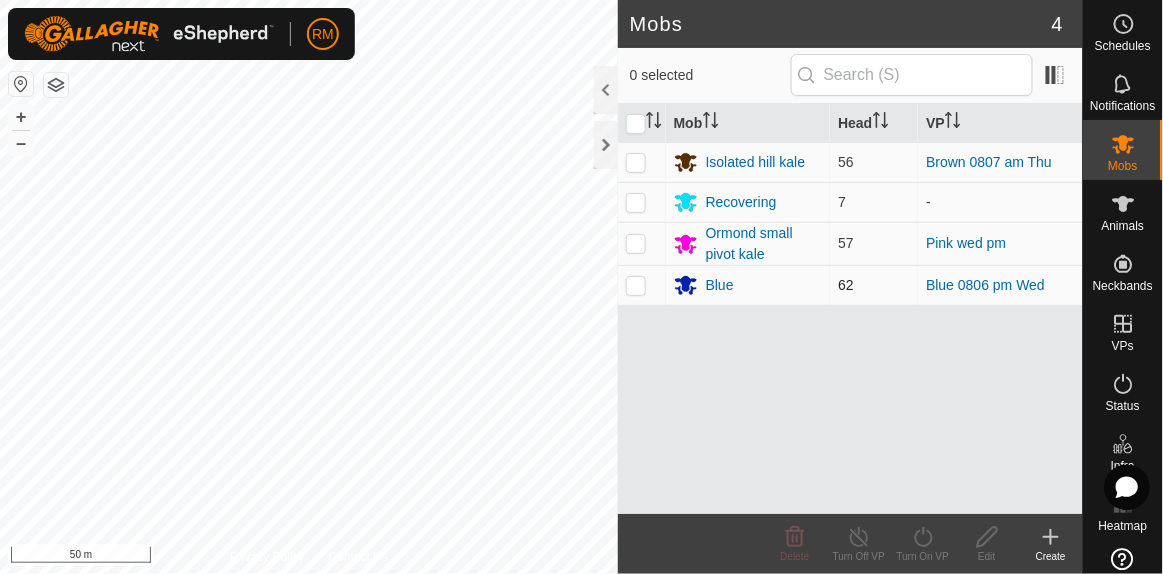 click at bounding box center (636, 285) 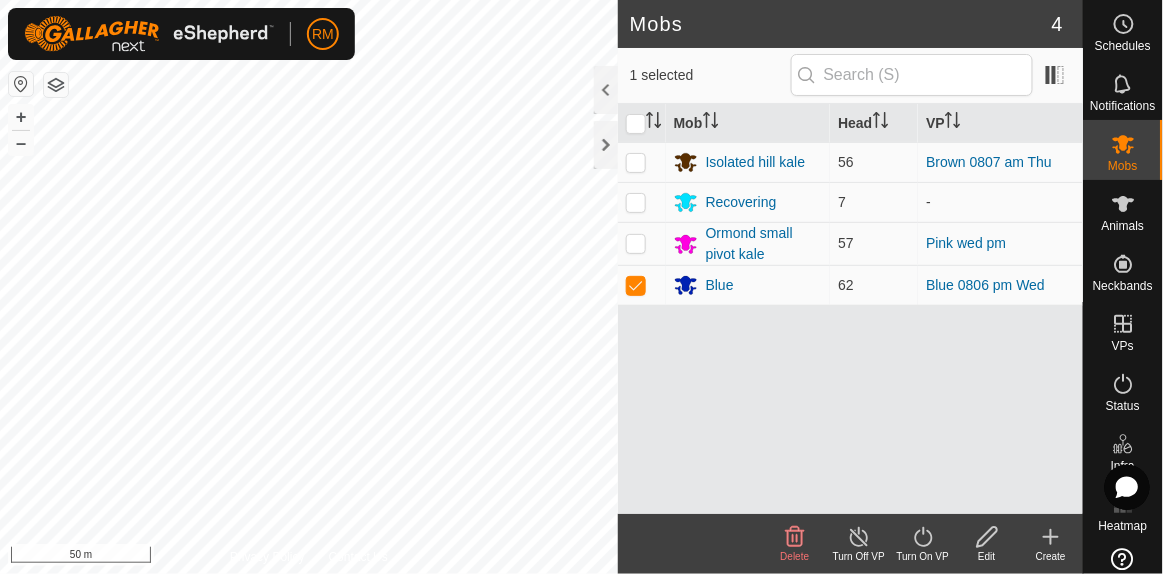 click 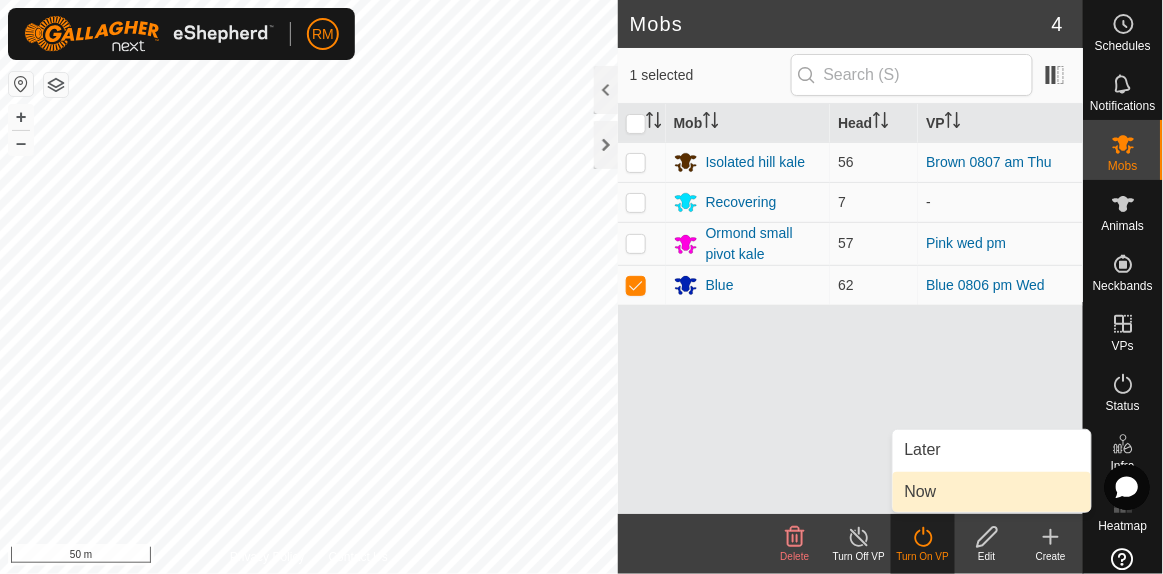 click on "Now" at bounding box center (992, 492) 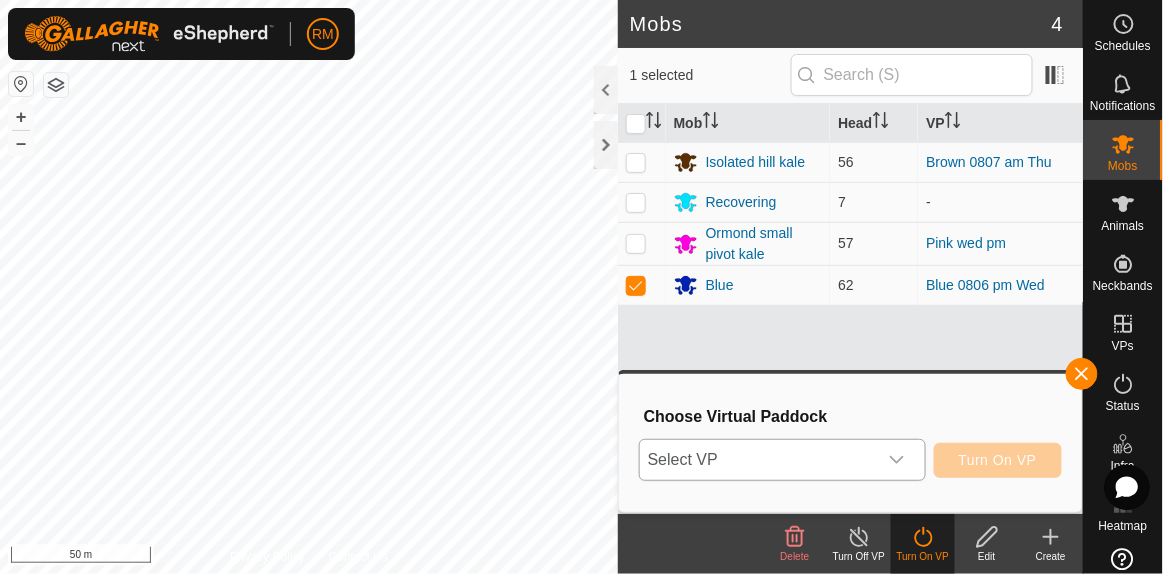 click 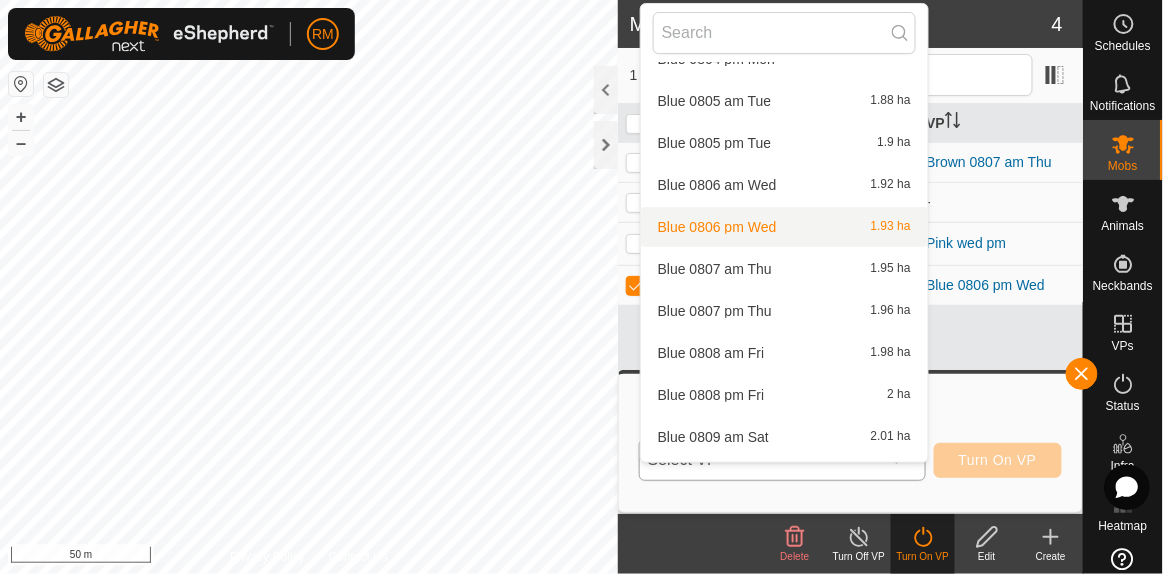 scroll, scrollTop: 2272, scrollLeft: 0, axis: vertical 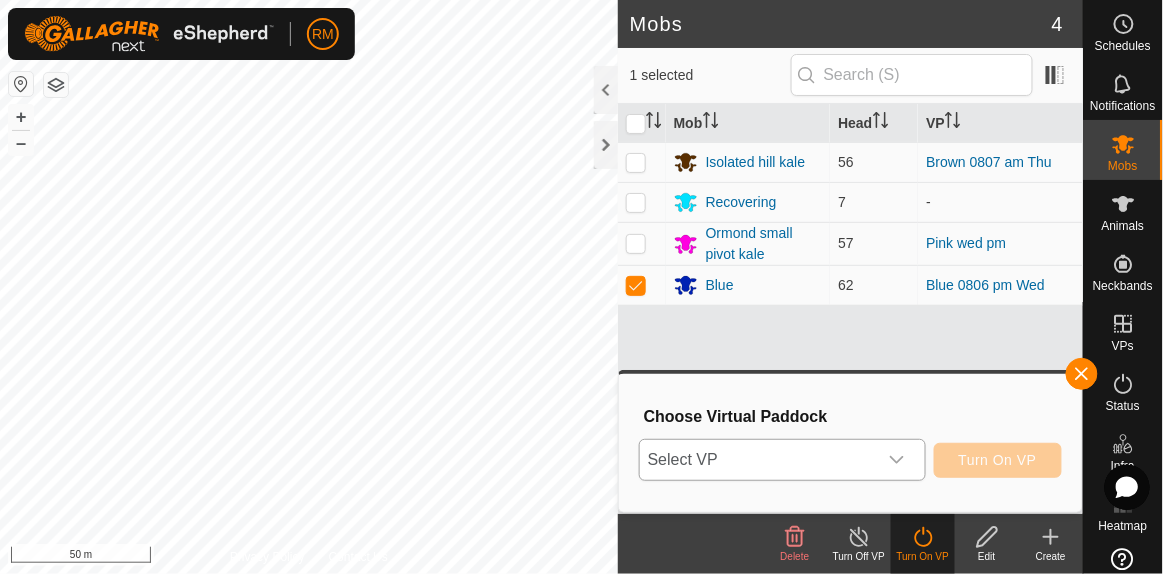 click 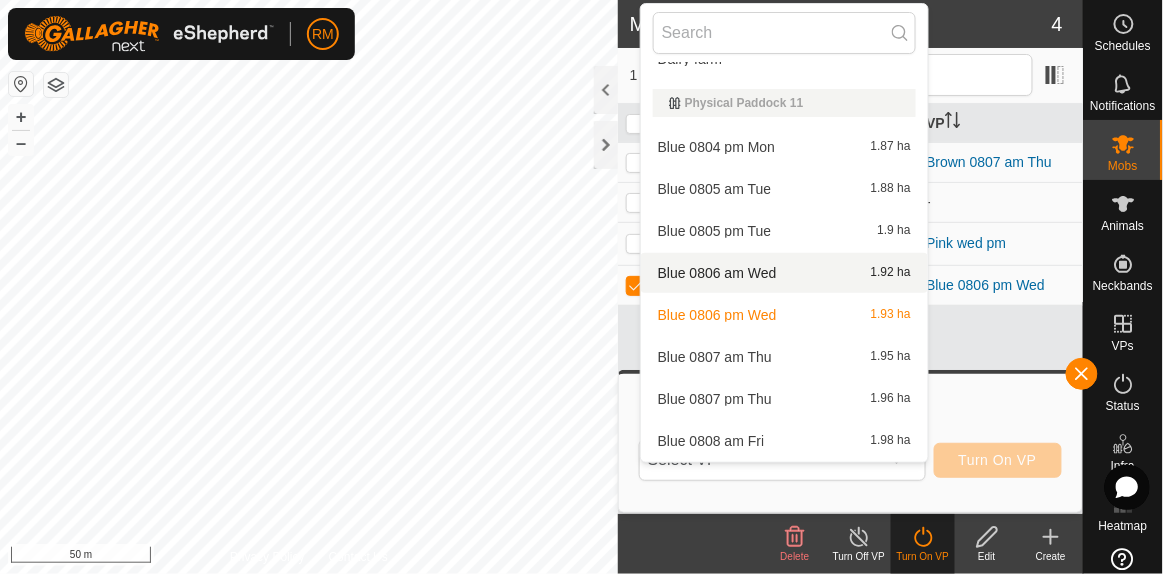 scroll, scrollTop: 1969, scrollLeft: 0, axis: vertical 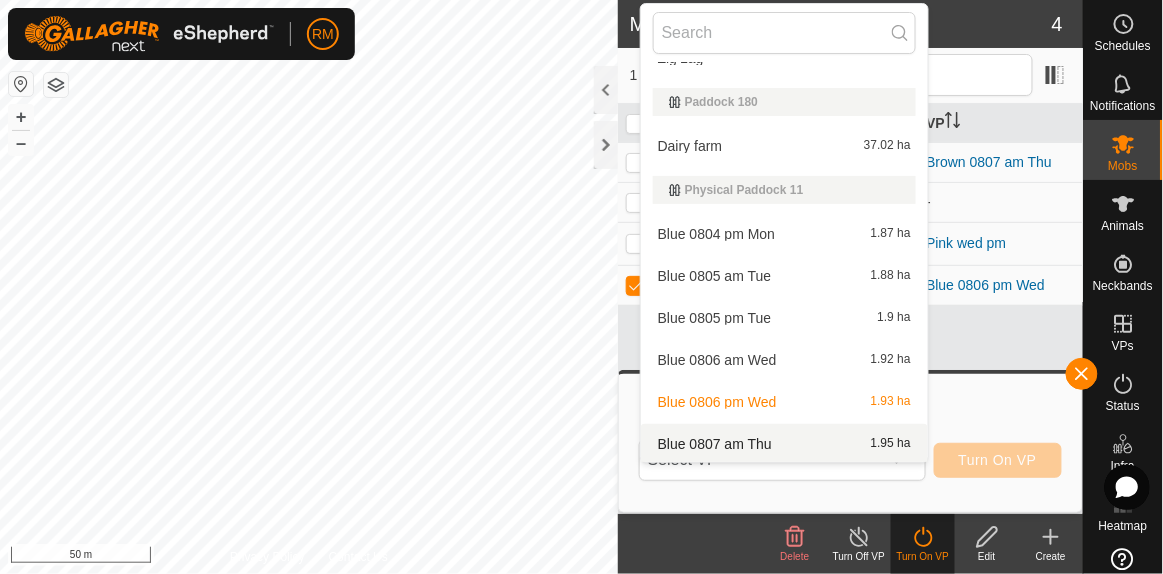 click on "Blue 0807 am Thu  1.95 ha" at bounding box center [784, 444] 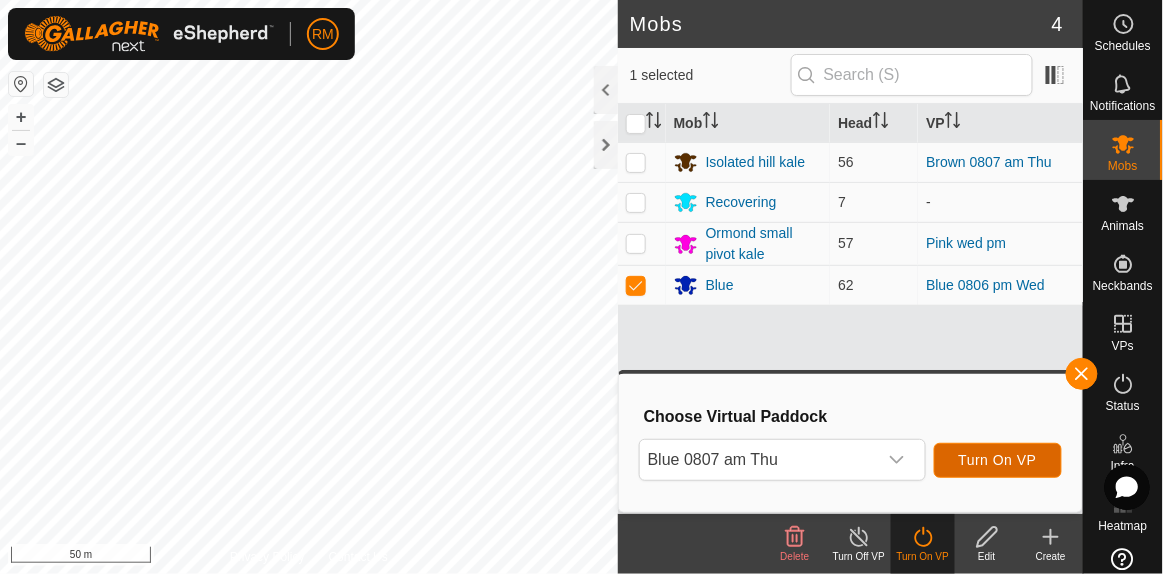 click on "Turn On VP" at bounding box center [998, 460] 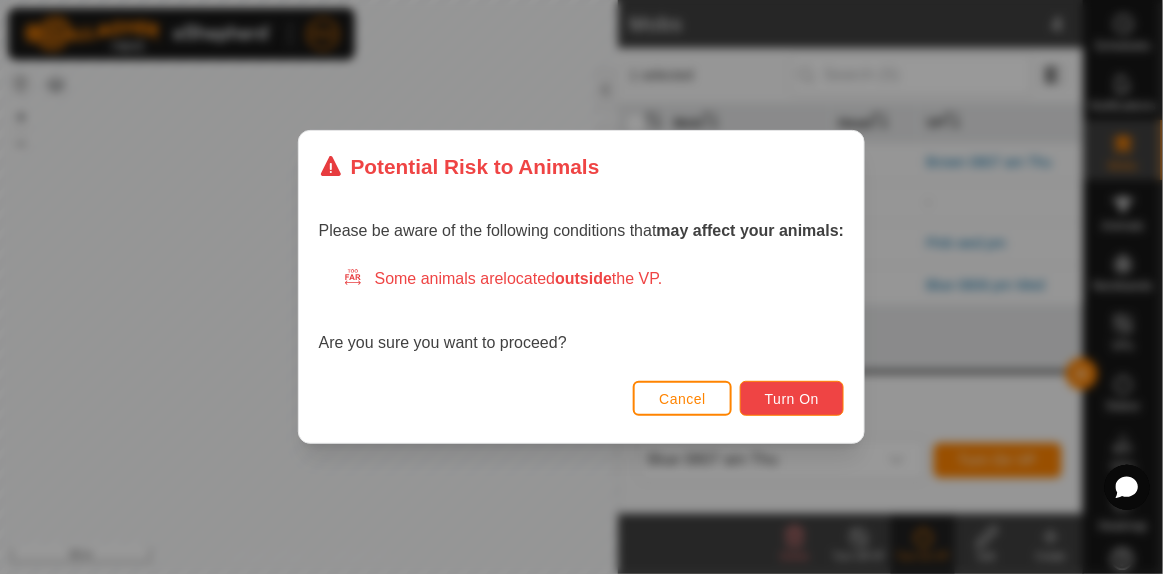 click on "Turn On" at bounding box center [792, 399] 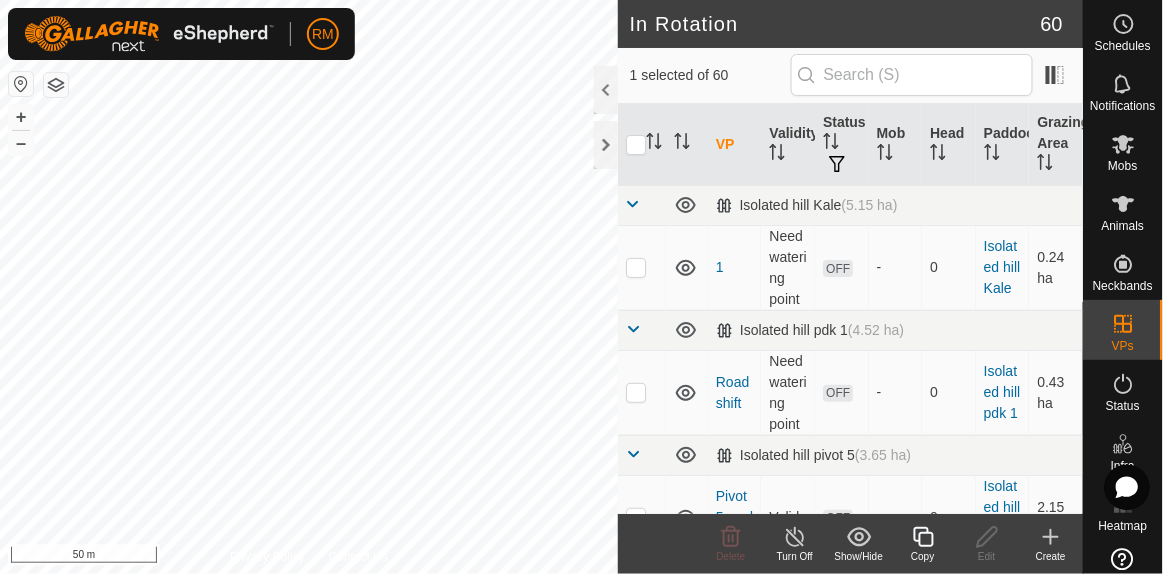 click 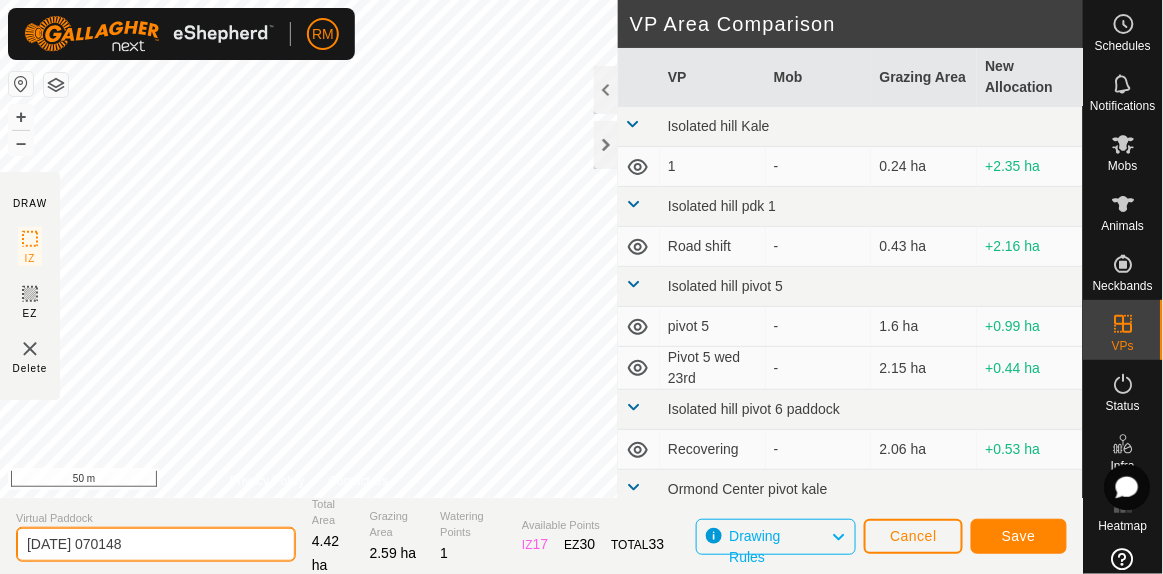 click on "[DATE] 070148" 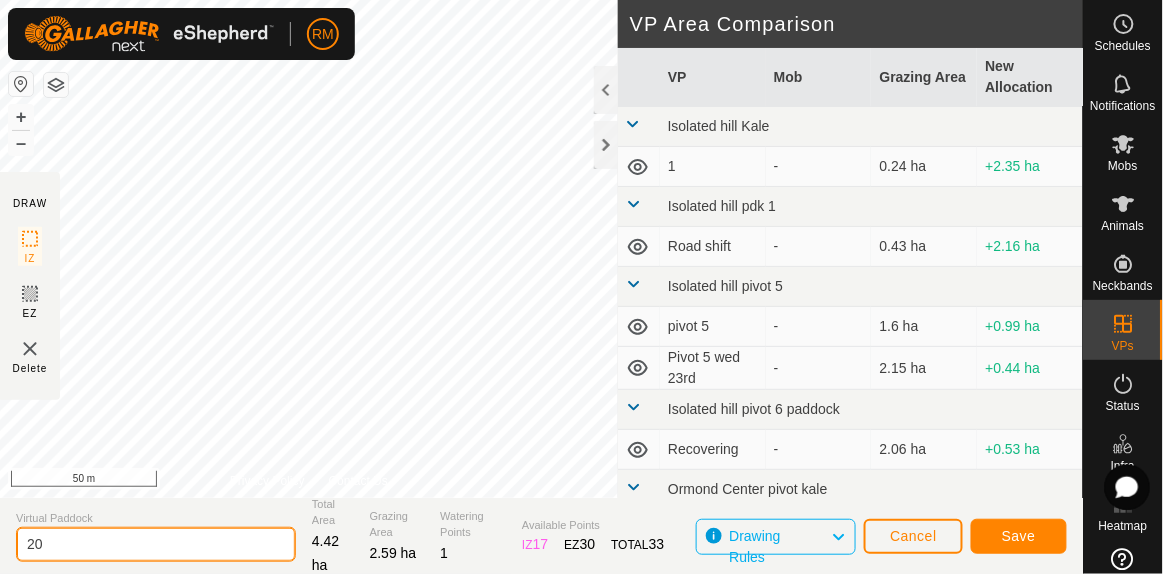 type on "2" 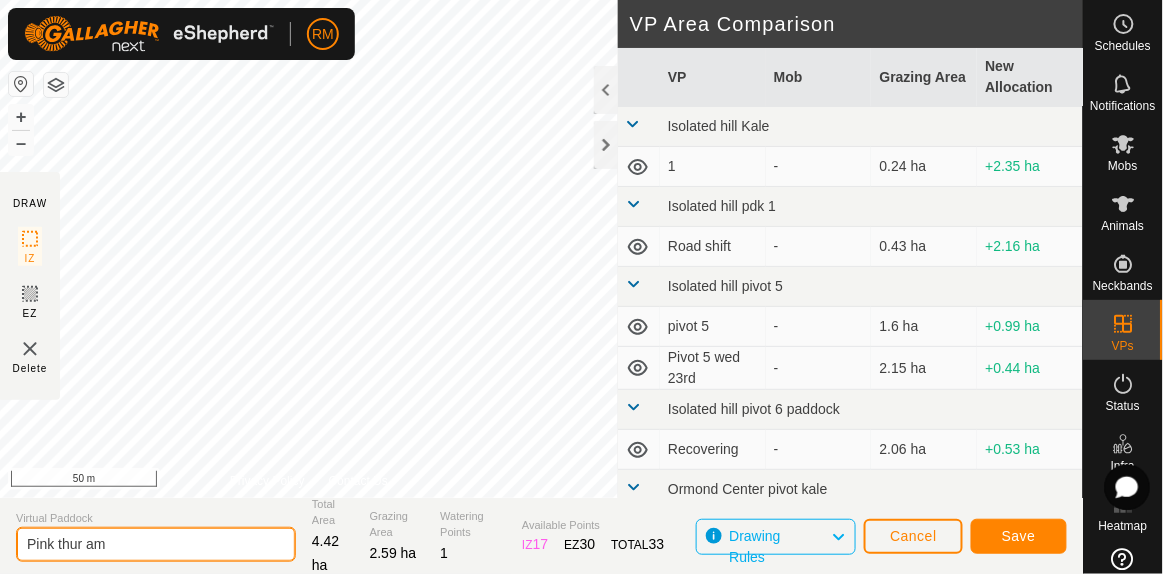 click on "Pink thur am" 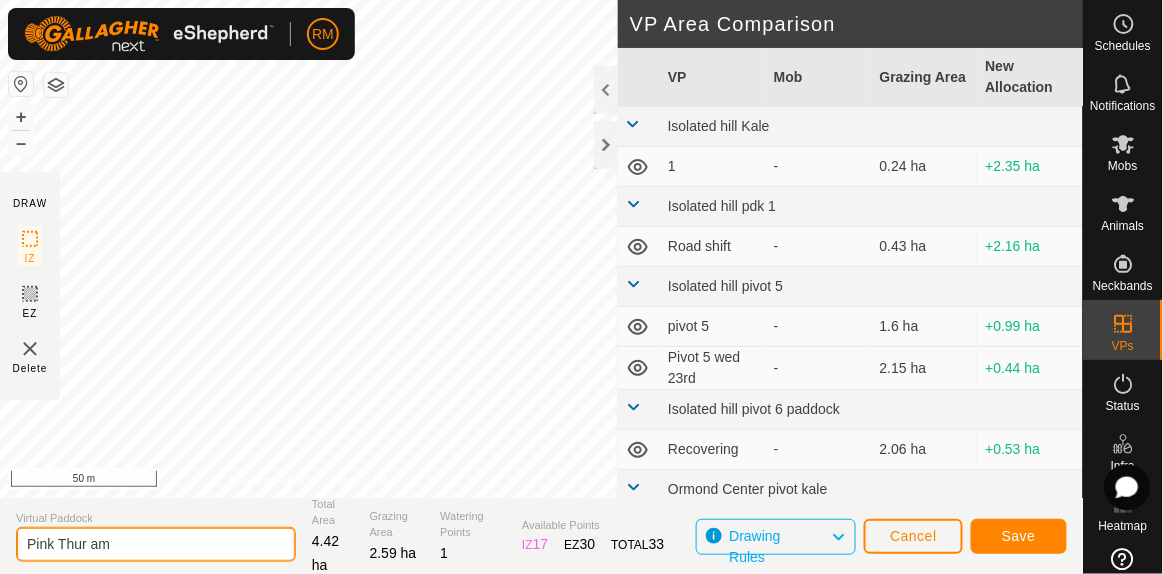 type on "Pink Thur am" 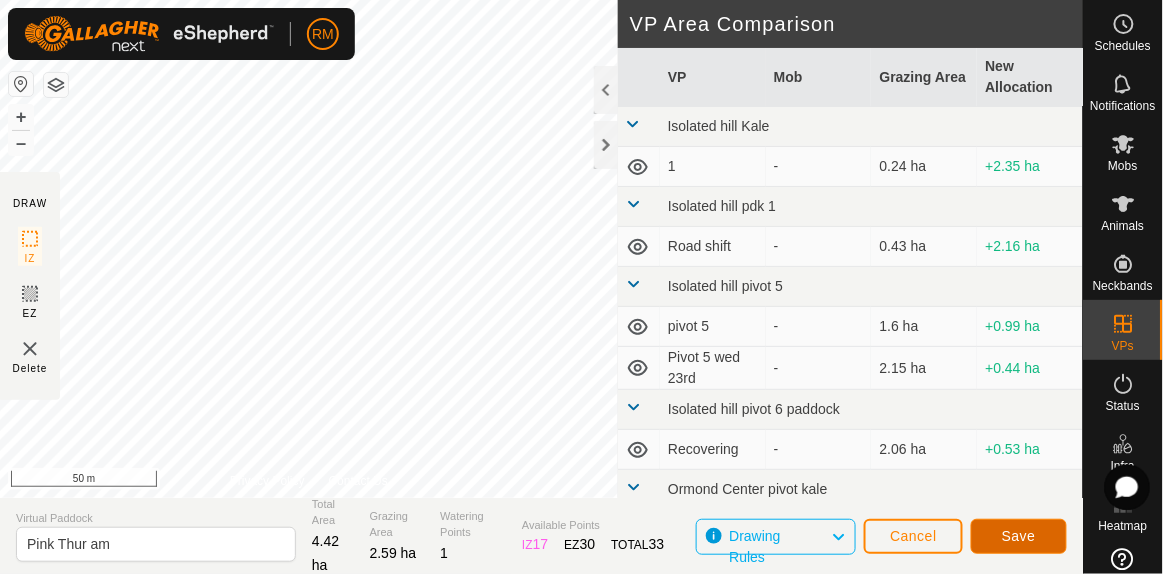 click on "Save" 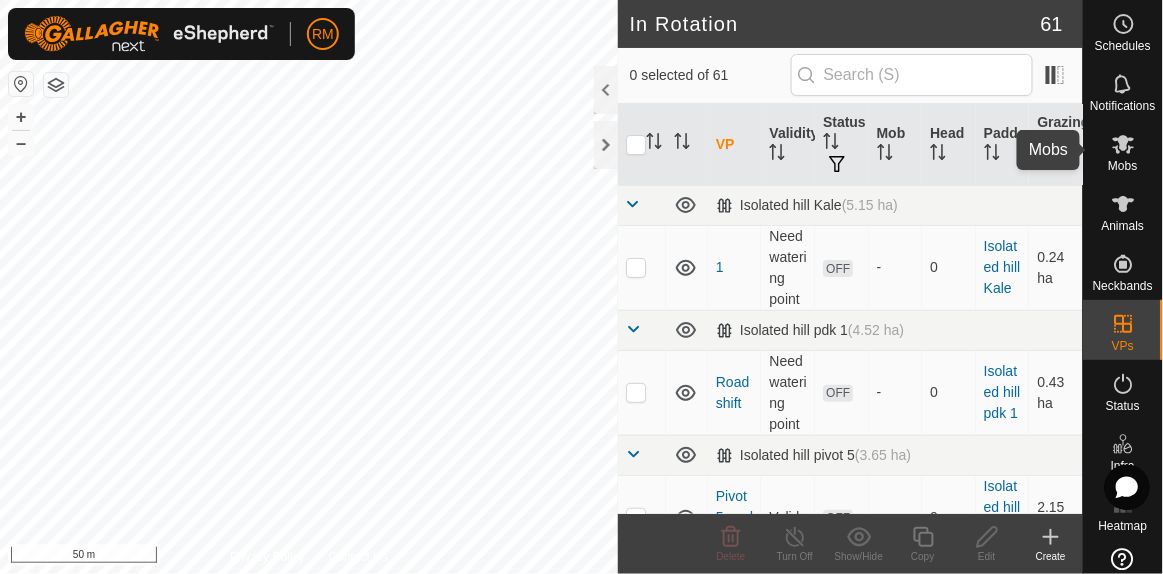 click 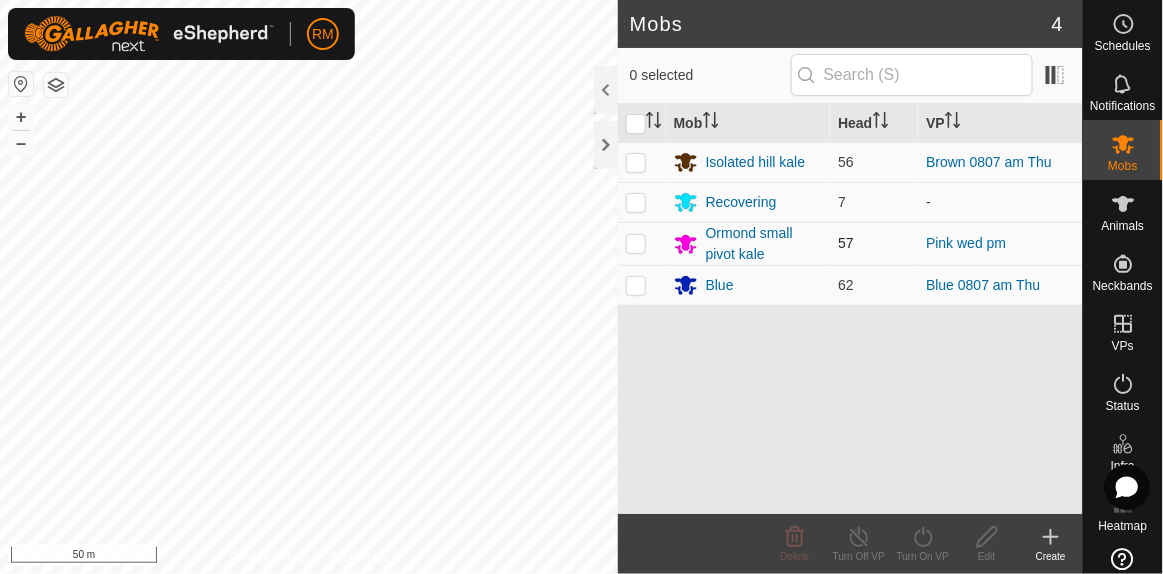click at bounding box center [636, 243] 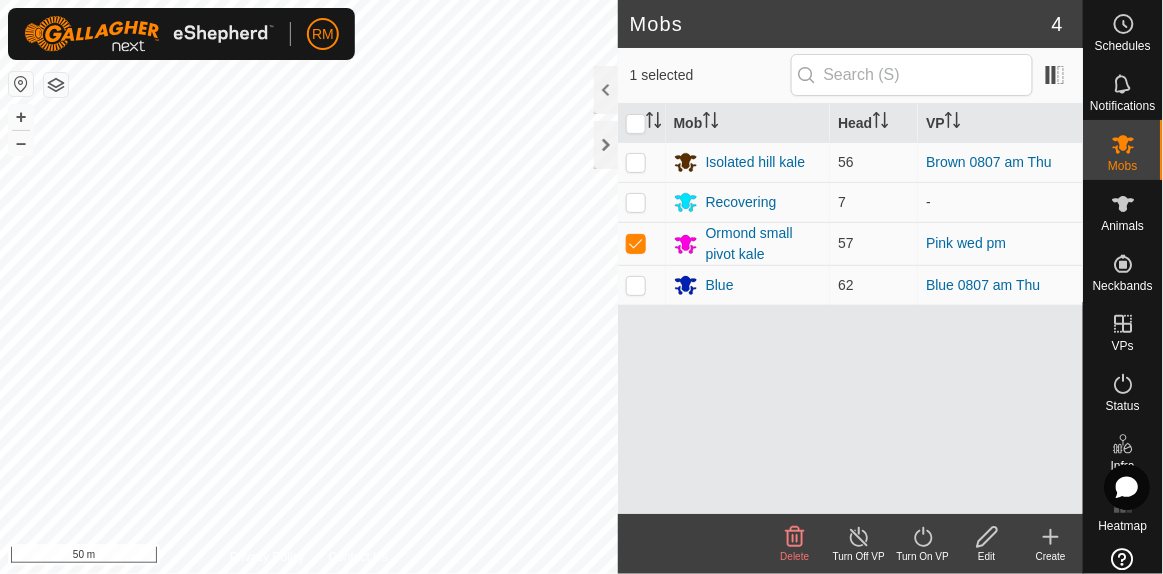 click 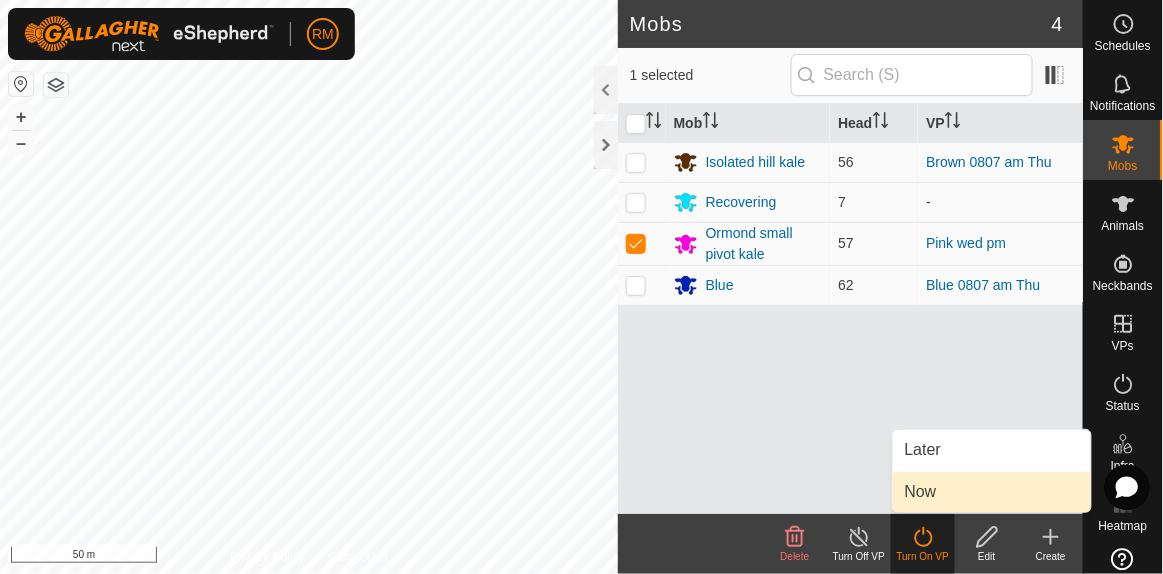 click on "Now" at bounding box center (992, 492) 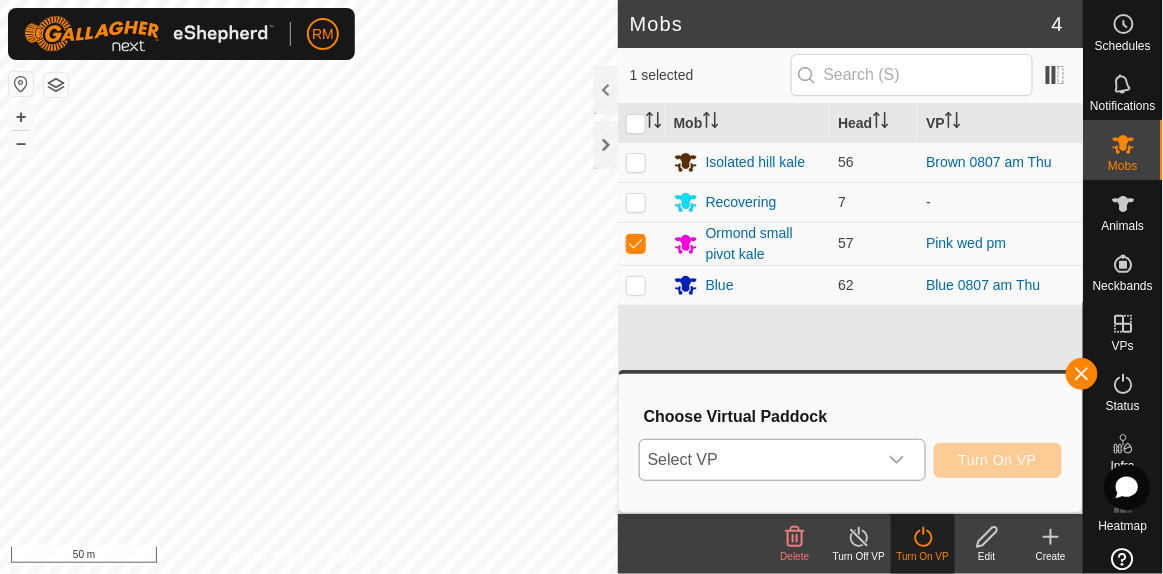 click 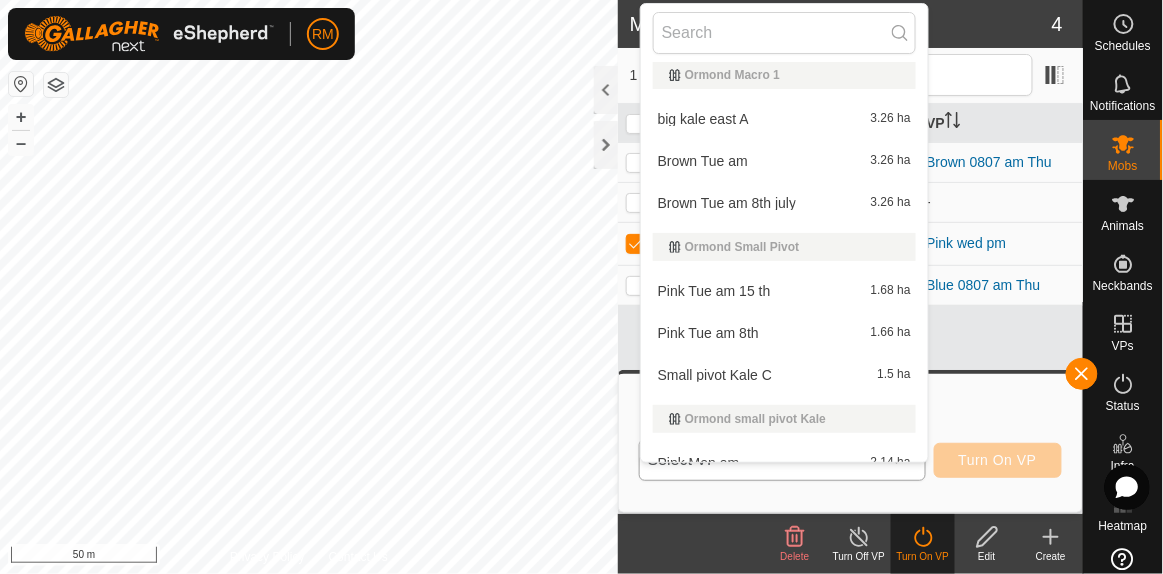 scroll, scrollTop: 1187, scrollLeft: 0, axis: vertical 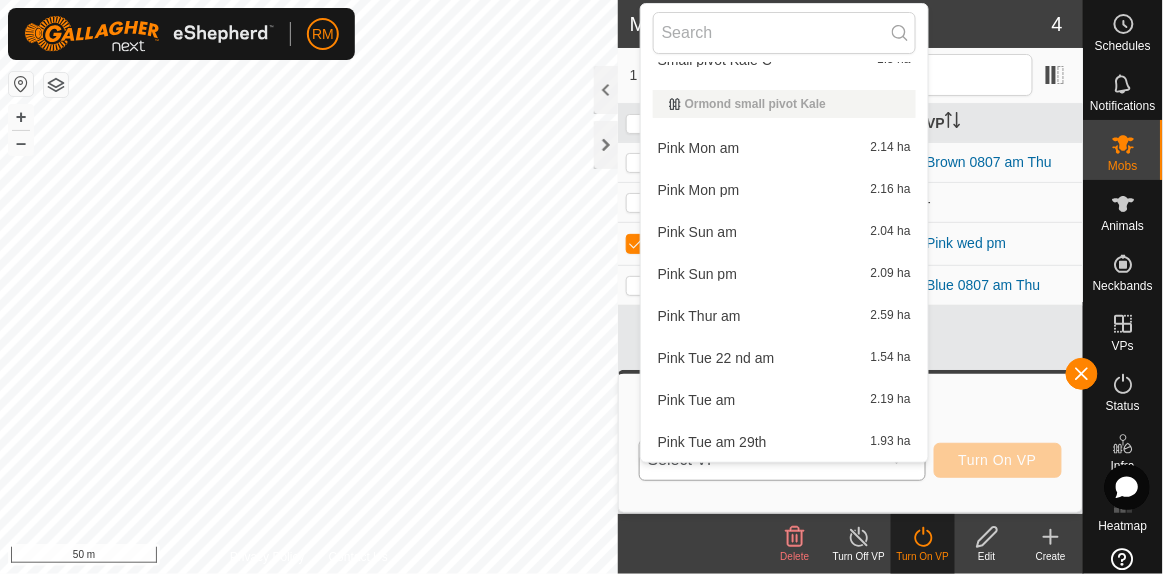 click on "Pink Thur am  2.59 ha" at bounding box center (784, 316) 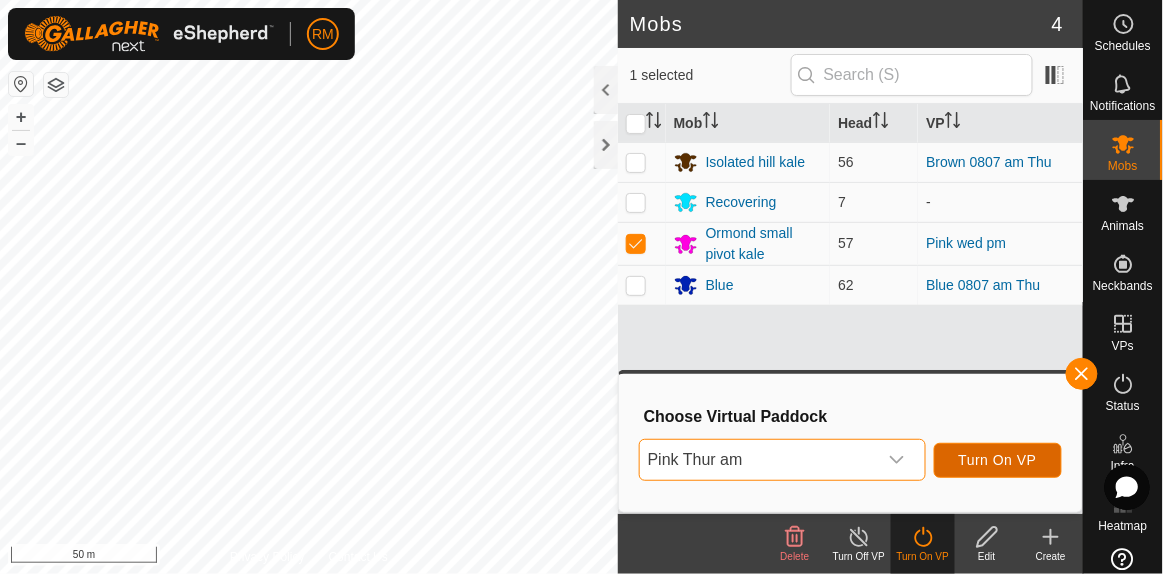 click on "Turn On VP" at bounding box center (998, 460) 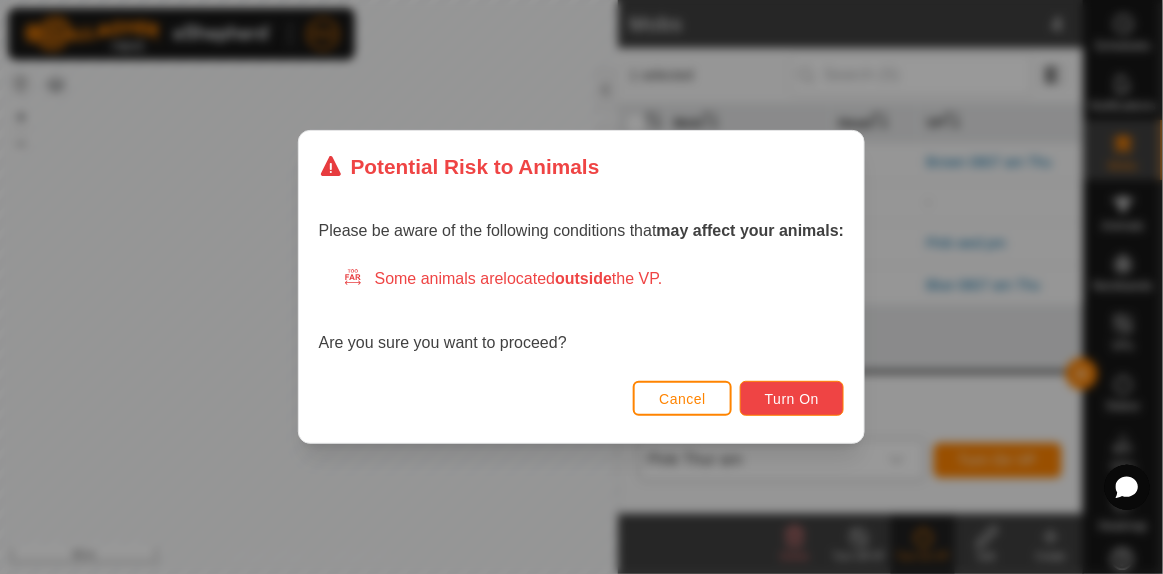 click on "Turn On" at bounding box center (792, 399) 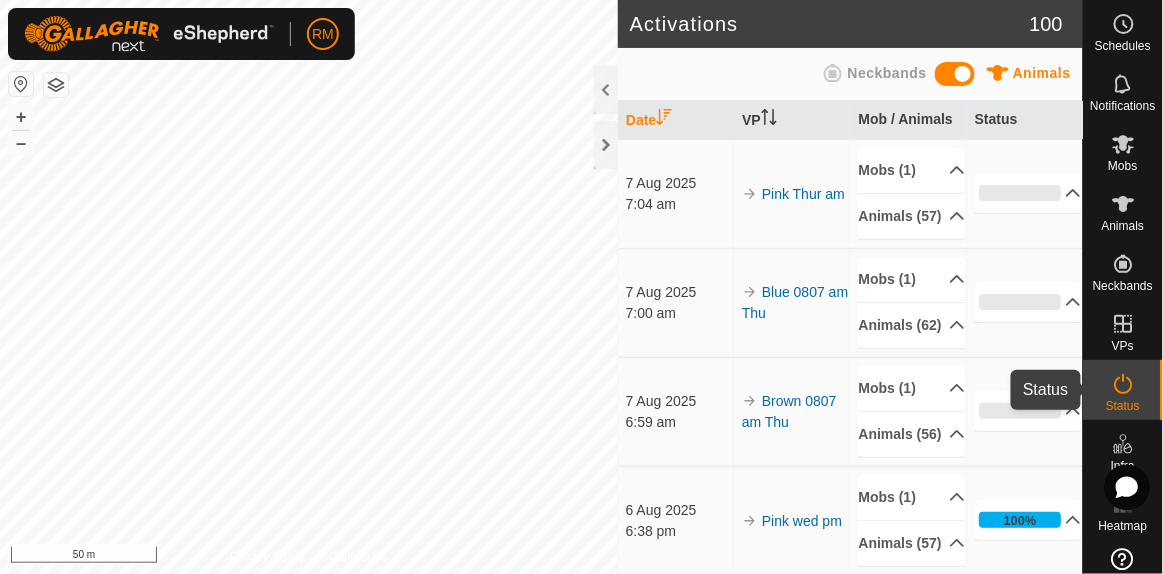 click 